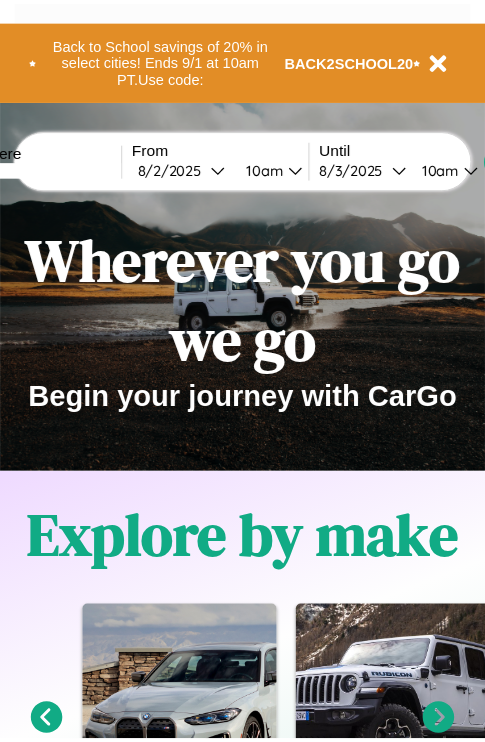 scroll, scrollTop: 0, scrollLeft: 0, axis: both 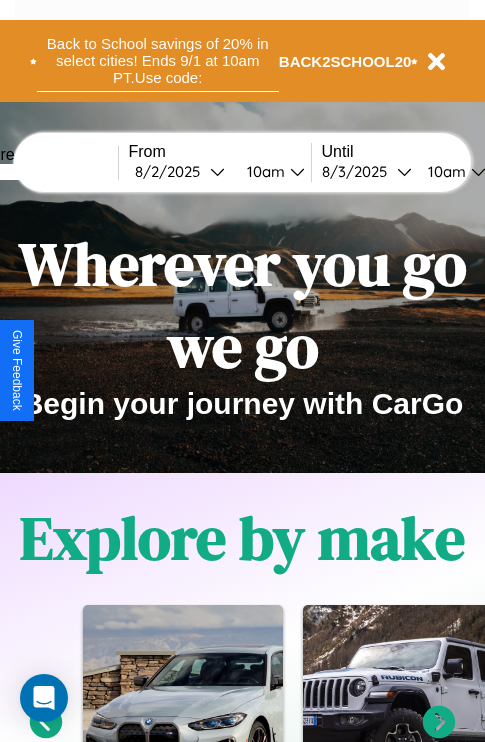click on "Back to School savings of 20% in select cities! Ends 9/1 at 10am PT.  Use code:" at bounding box center [158, 61] 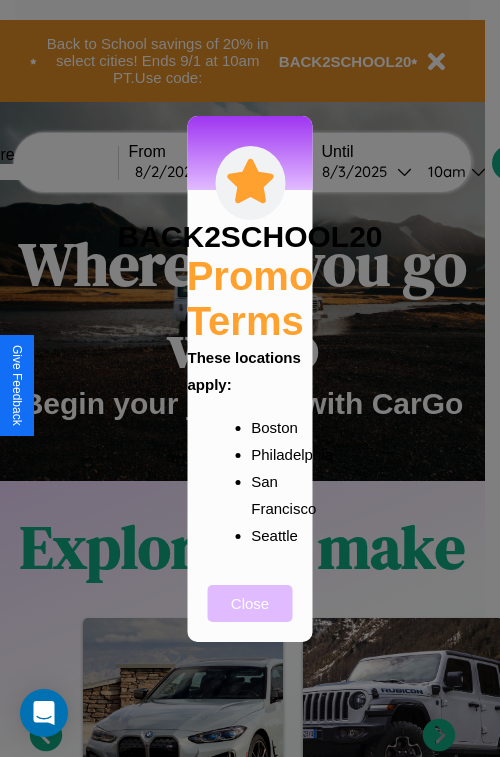 click on "Close" at bounding box center (250, 603) 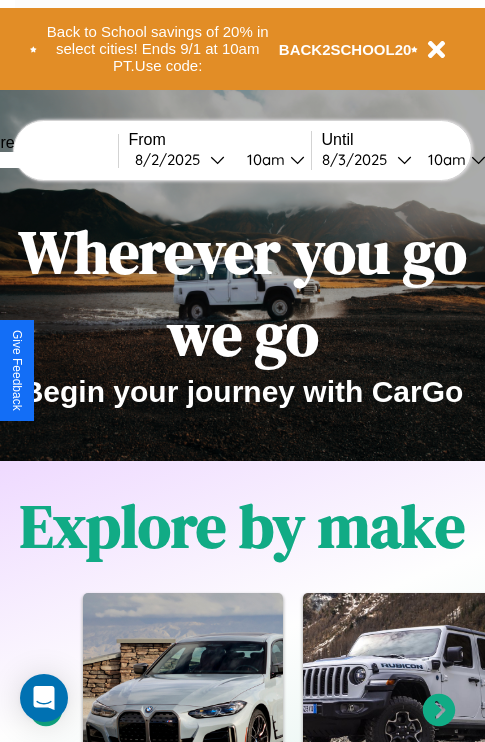 scroll, scrollTop: 0, scrollLeft: 0, axis: both 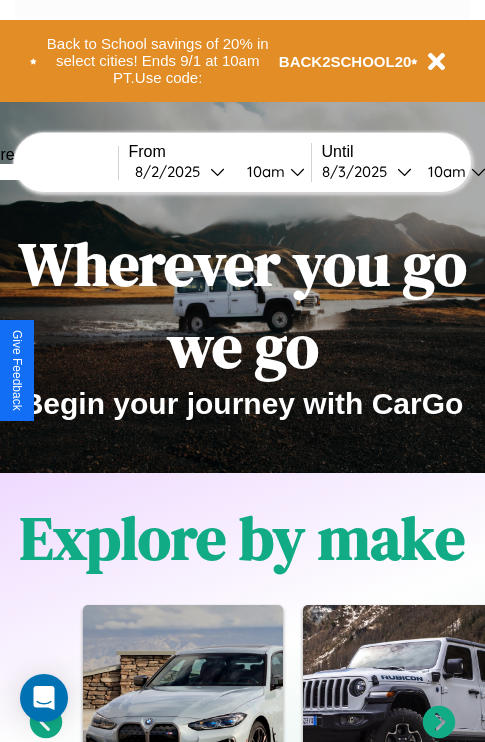 click at bounding box center (43, 172) 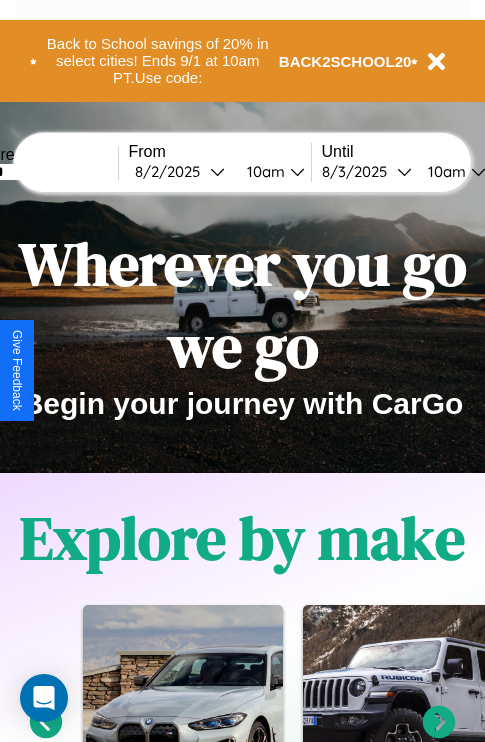 type on "******" 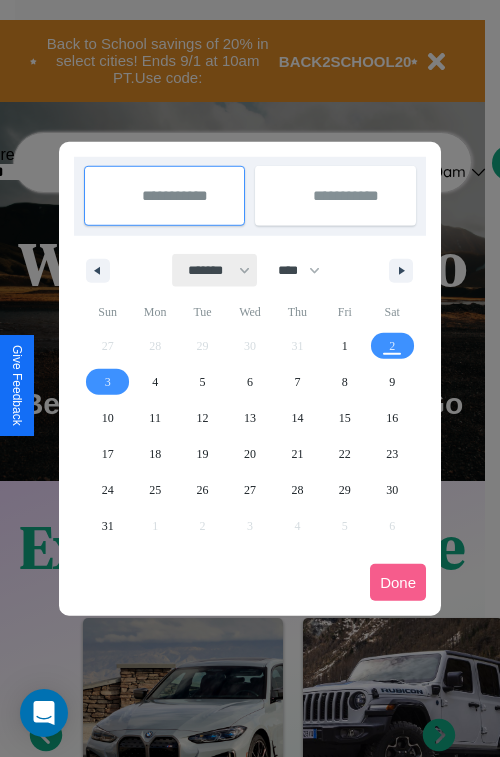 click on "******* ******** ***** ***** *** **** **** ****** ********* ******* ******** ********" at bounding box center [215, 270] 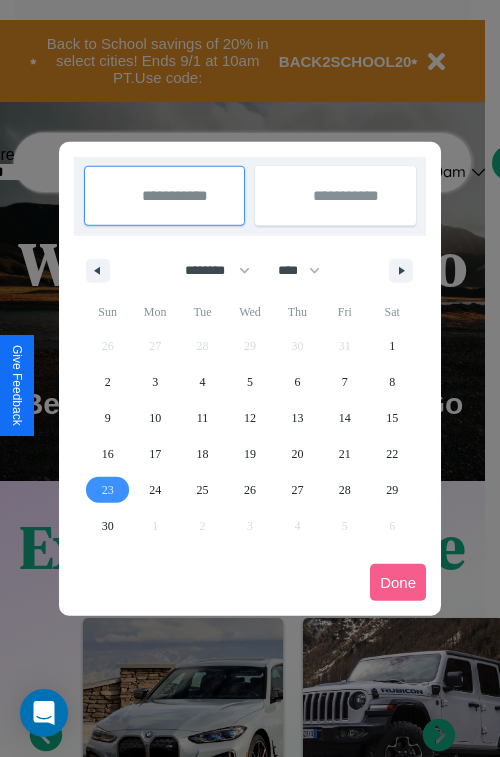 click on "23" at bounding box center (108, 490) 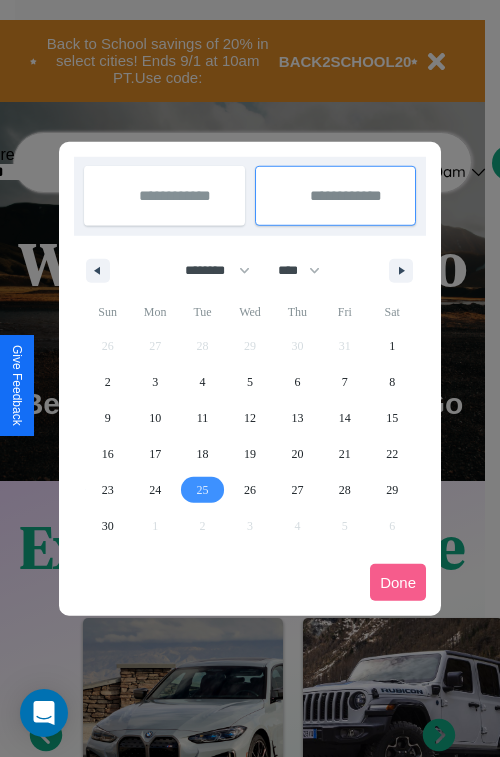 click on "25" at bounding box center [203, 490] 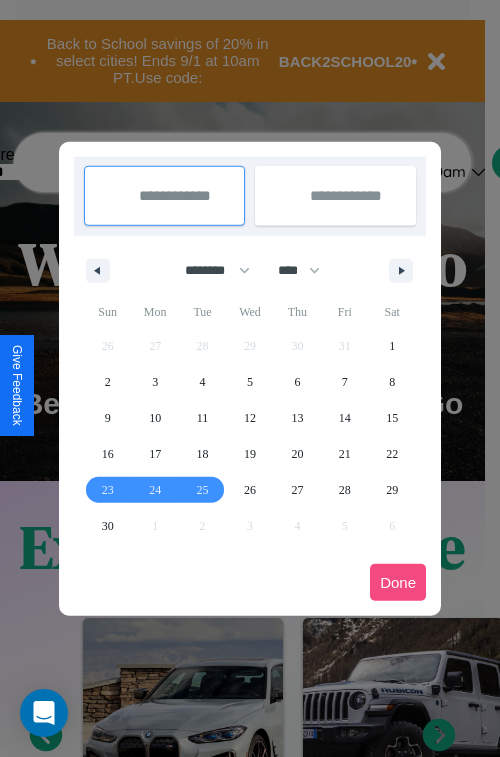 click on "Done" at bounding box center (398, 582) 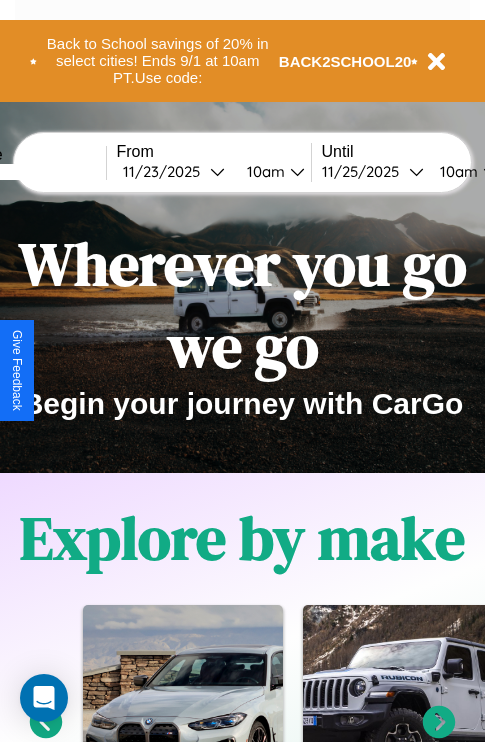 click on "10am" at bounding box center (263, 171) 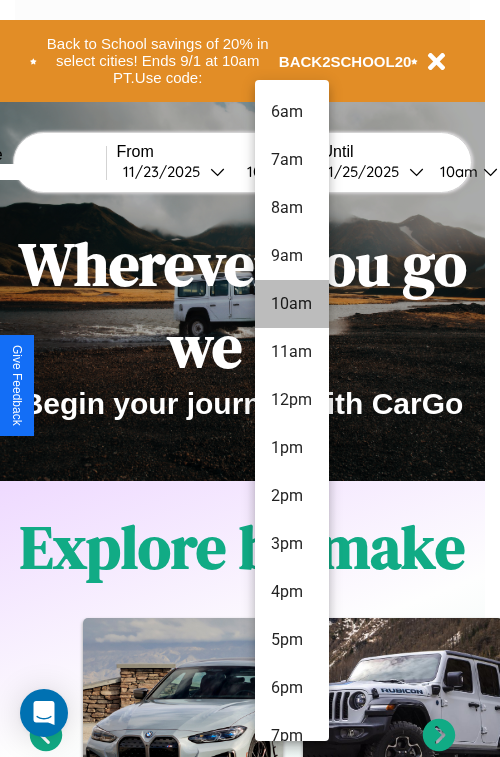 click on "10am" at bounding box center (292, 304) 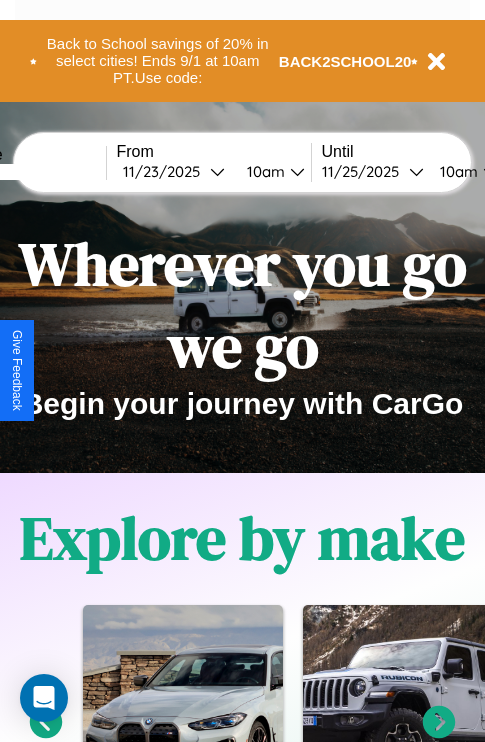 scroll, scrollTop: 0, scrollLeft: 80, axis: horizontal 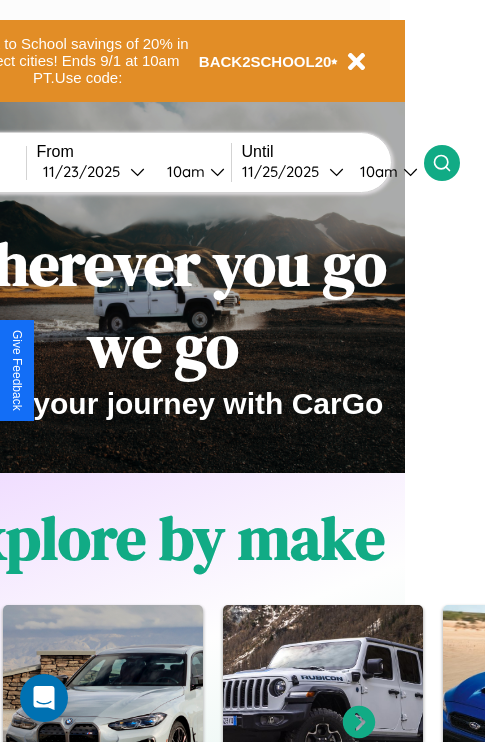 click 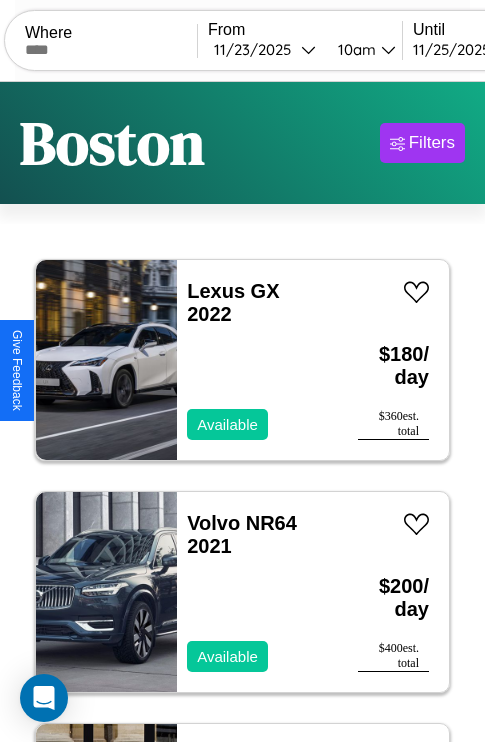 scroll, scrollTop: 66, scrollLeft: 0, axis: vertical 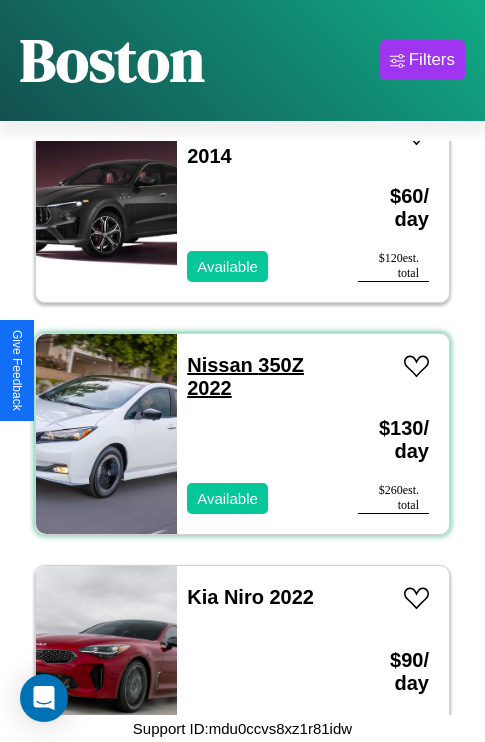 click on "Nissan   350Z   2022" at bounding box center [245, 376] 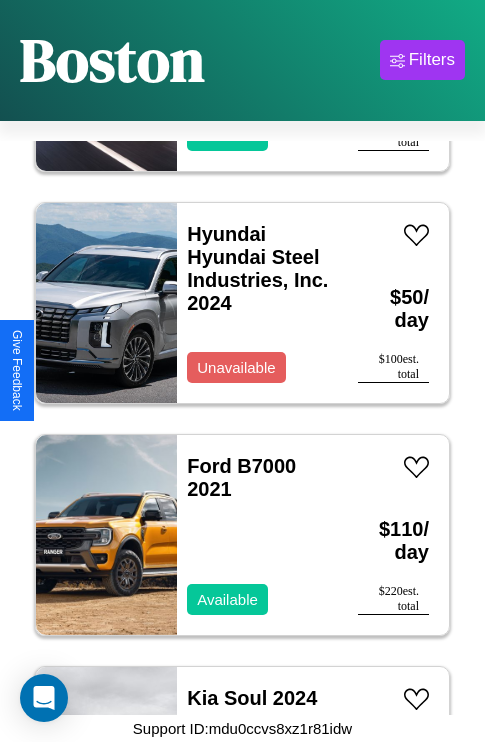 scroll, scrollTop: 20259, scrollLeft: 0, axis: vertical 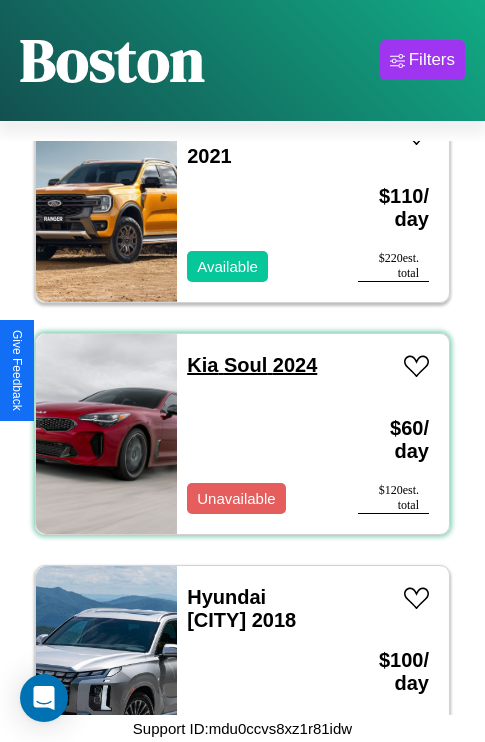 click on "Kia   Soul   2024" at bounding box center [252, 365] 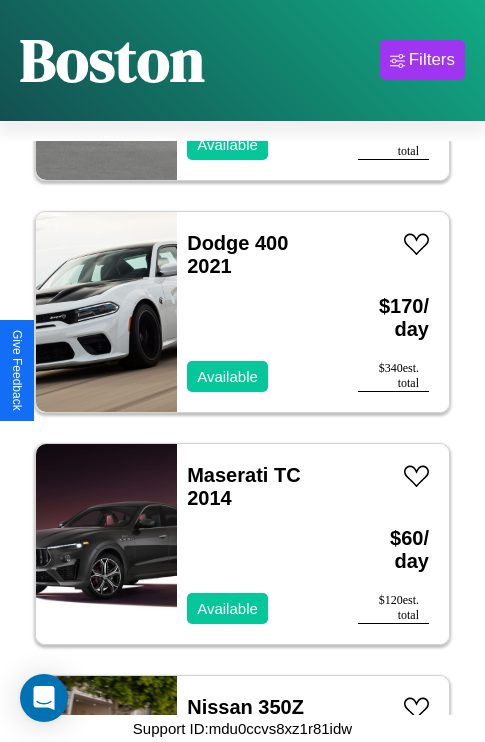 scroll, scrollTop: 7963, scrollLeft: 0, axis: vertical 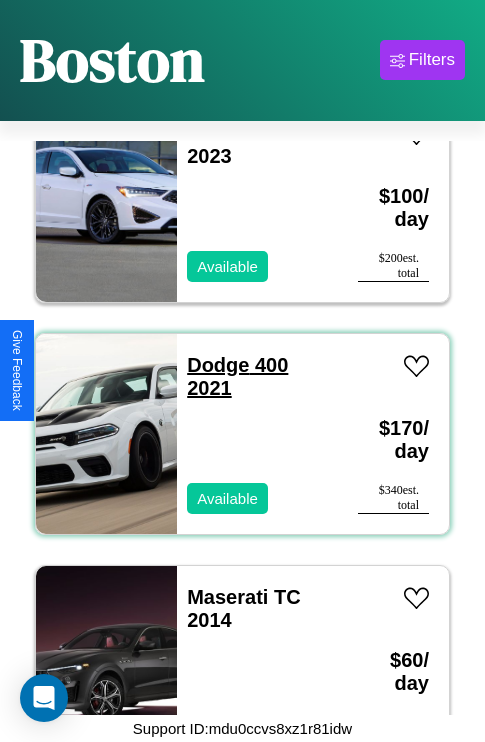 click on "Dodge   400   2021" at bounding box center (237, 376) 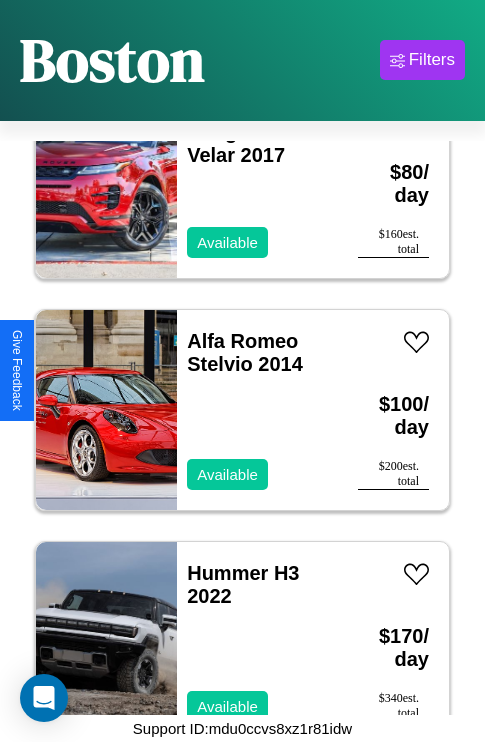 scroll, scrollTop: 23814, scrollLeft: 0, axis: vertical 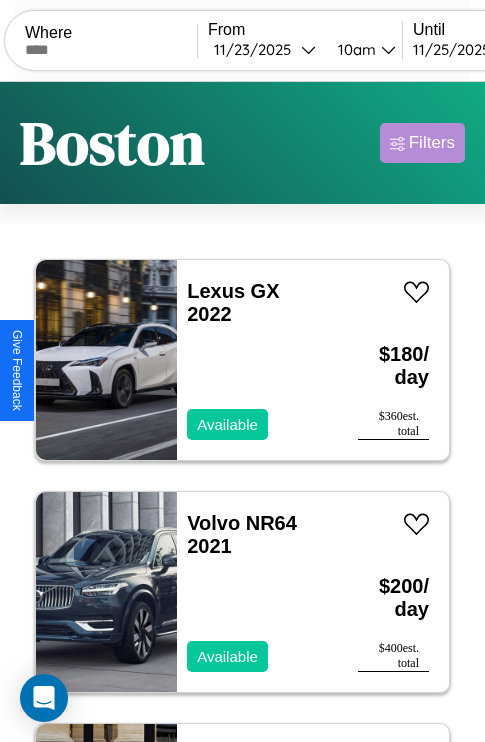 click on "Filters" at bounding box center (432, 143) 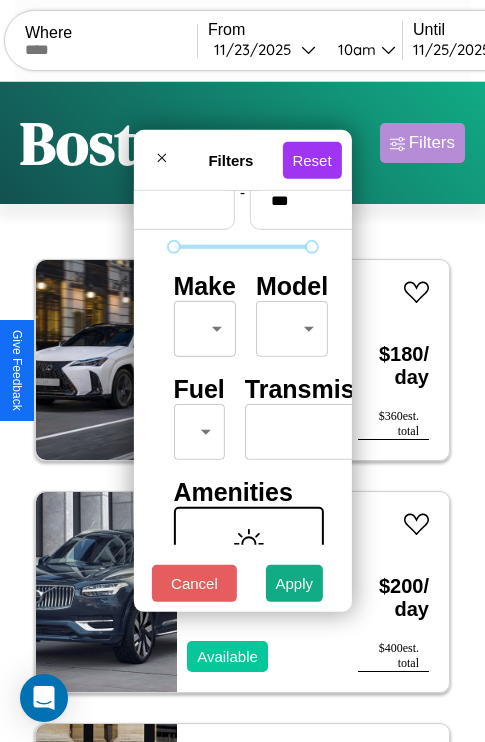 scroll, scrollTop: 162, scrollLeft: 0, axis: vertical 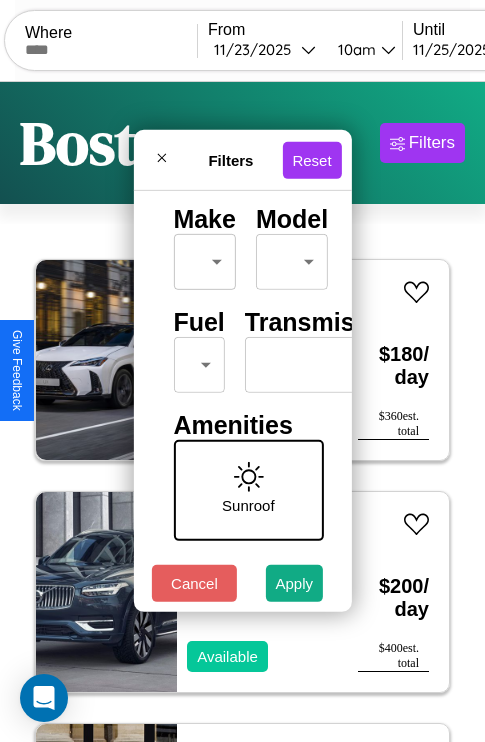 click on "CarGo Where From 11 / 23 / 2025 10am Until 11 / 25 / 2025 10am Become a Host Login Sign Up Boston Filters 105  cars in this area These cars can be picked up in this city. Lexus   GX   2022 Available $ 180  / day $ 360  est. total Volvo   NR64   2021 Available $ 200  / day $ 400  est. total Alfa Romeo   Milano   2021 Unavailable $ 160  / day $ 320  est. total Land Rover   Discovery Sport   2023 Available $ 190  / day $ 380  est. total Aston Martin   V8   2016 Available $ 30  / day $ 60  est. total Infiniti   Q50   2022 Available $ 90  / day $ 180  est. total GMC   NE   2023 Available $ 150  / day $ 300  est. total Mazda   RX-8   2021 Unavailable $ 170  / day $ 340  est. total Infiniti   G35   2021 Available $ 100  / day $ 200  est. total BMW   R 65 LS   2021 Available $ 160  / day $ 320  est. total Chrysler   Conquest   2024 Available $ 70  / day $ 140  est. total Bentley   Azure   2020 Available $ 170  / day $ 340  est. total Volkswagen   Golf R   2016 Available $ 60  / day $ 120  est. total Nissan   Rogue" at bounding box center [242, 412] 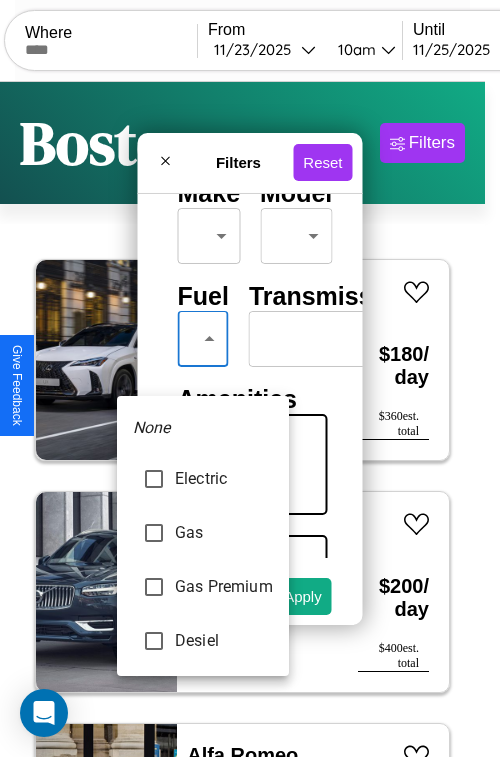type on "***" 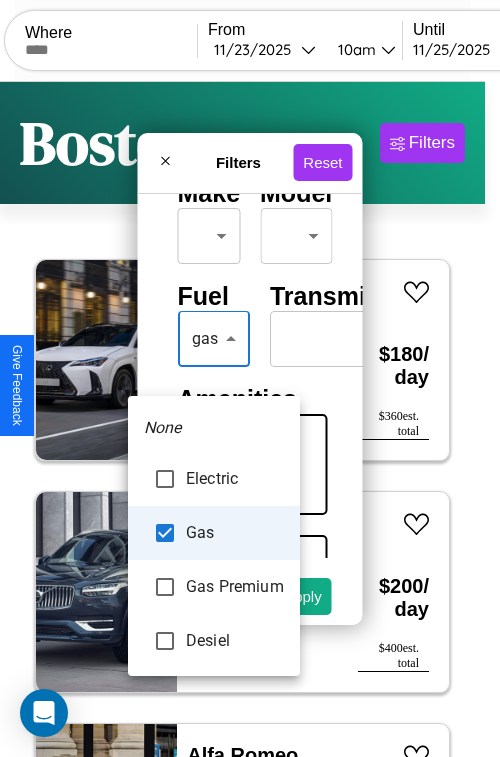 click at bounding box center [250, 378] 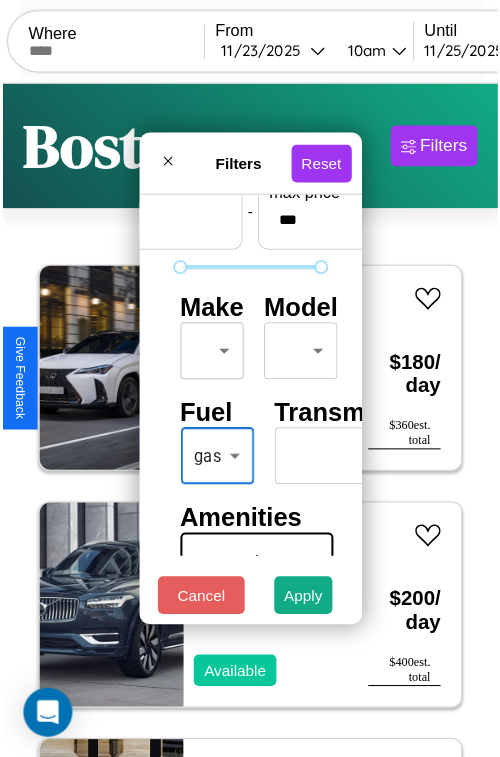 scroll, scrollTop: 59, scrollLeft: 0, axis: vertical 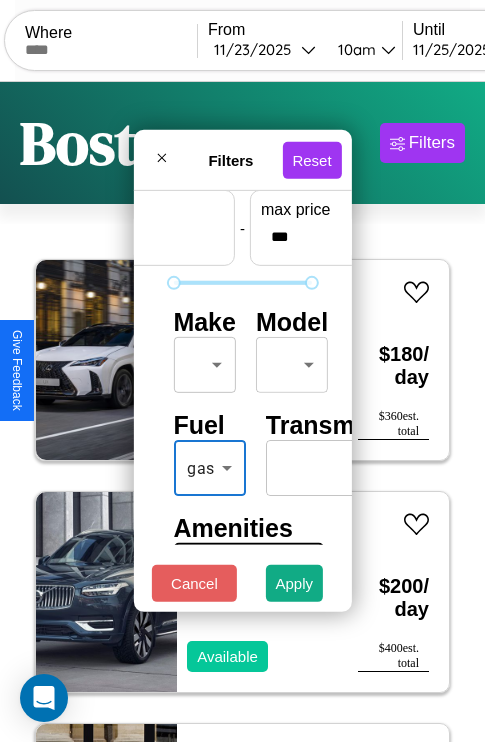 click on "CarGo Where From 11 / 23 / 2025 10am Until 11 / 25 / 2025 10am Become a Host Login Sign Up Boston Filters 105  cars in this area These cars can be picked up in this city. Lexus   GX   2022 Available $ 180  / day $ 360  est. total Volvo   NR64   2021 Available $ 200  / day $ 400  est. total Alfa Romeo   Milano   2021 Unavailable $ 160  / day $ 320  est. total Land Rover   Discovery Sport   2023 Available $ 190  / day $ 380  est. total Aston Martin   V8   2016 Available $ 30  / day $ 60  est. total Infiniti   Q50   2022 Available $ 90  / day $ 180  est. total GMC   NE   2023 Available $ 150  / day $ 300  est. total Mazda   RX-8   2021 Unavailable $ 170  / day $ 340  est. total Infiniti   G35   2021 Available $ 100  / day $ 200  est. total BMW   R 65 LS   2021 Available $ 160  / day $ 320  est. total Chrysler   Conquest   2024 Available $ 70  / day $ 140  est. total Bentley   Azure   2020 Available $ 170  / day $ 340  est. total Volkswagen   Golf R   2016 Available $ 60  / day $ 120  est. total Nissan   Rogue" at bounding box center [242, 412] 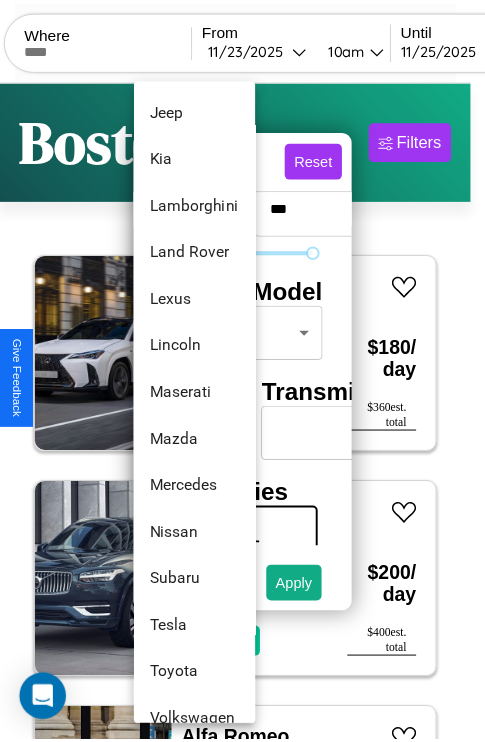 scroll, scrollTop: 1046, scrollLeft: 0, axis: vertical 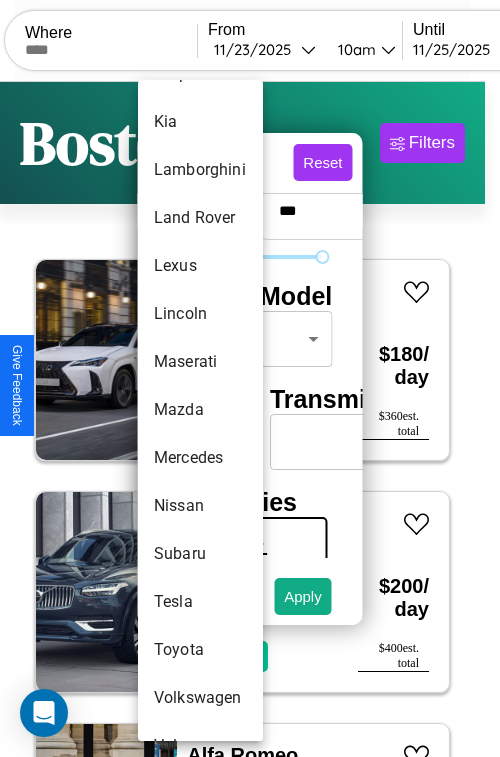 click on "Mazda" at bounding box center [200, 410] 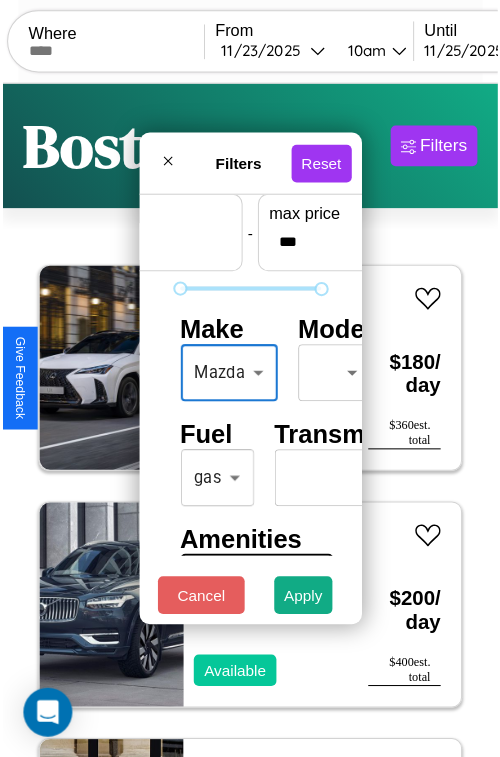 scroll, scrollTop: 162, scrollLeft: 84, axis: both 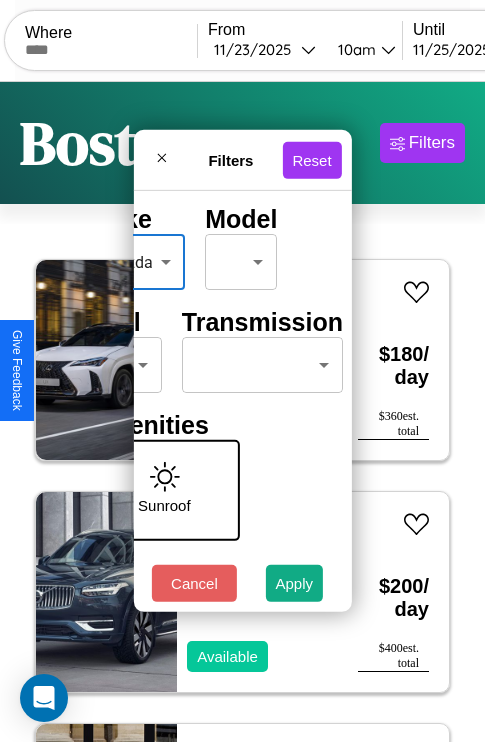 click on "CarGo Where From 11 / 23 / 2025 10am Until 11 / 25 / 2025 10am Become a Host Login Sign Up Boston Filters 105  cars in this area These cars can be picked up in this city. Lexus   GX   2022 Available $ 180  / day $ 360  est. total Volvo   NR64   2021 Available $ 200  / day $ 400  est. total Alfa Romeo   Milano   2021 Unavailable $ 160  / day $ 320  est. total Land Rover   Discovery Sport   2023 Available $ 190  / day $ 380  est. total Aston Martin   V8   2016 Available $ 30  / day $ 60  est. total Infiniti   Q50   2022 Available $ 90  / day $ 180  est. total GMC   NE   2023 Available $ 150  / day $ 300  est. total Mazda   RX-8   2021 Unavailable $ 170  / day $ 340  est. total Infiniti   G35   2021 Available $ 100  / day $ 200  est. total BMW   R 65 LS   2021 Available $ 160  / day $ 320  est. total Chrysler   Conquest   2024 Available $ 70  / day $ 140  est. total Bentley   Azure   2020 Available $ 170  / day $ 340  est. total Volkswagen   Golf R   2016 Available $ 60  / day $ 120  est. total Nissan   Rogue" at bounding box center [242, 412] 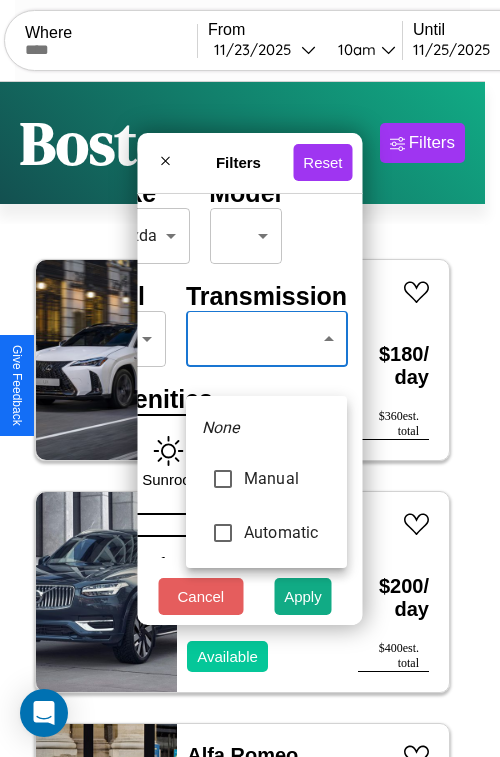 type on "******" 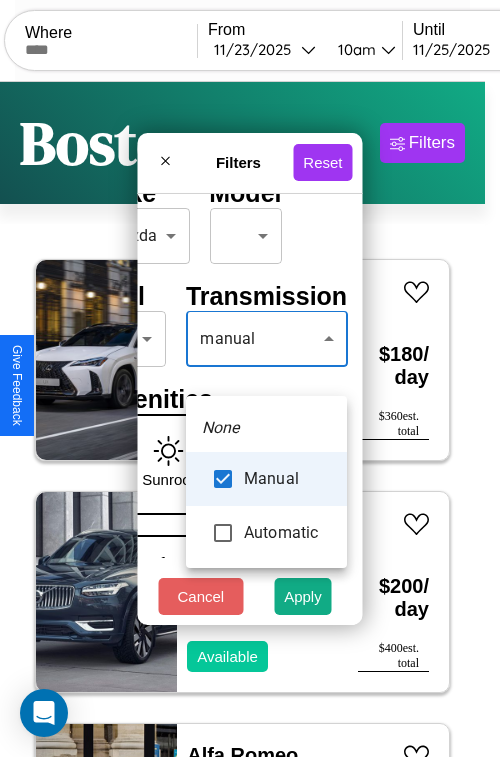 click at bounding box center [250, 378] 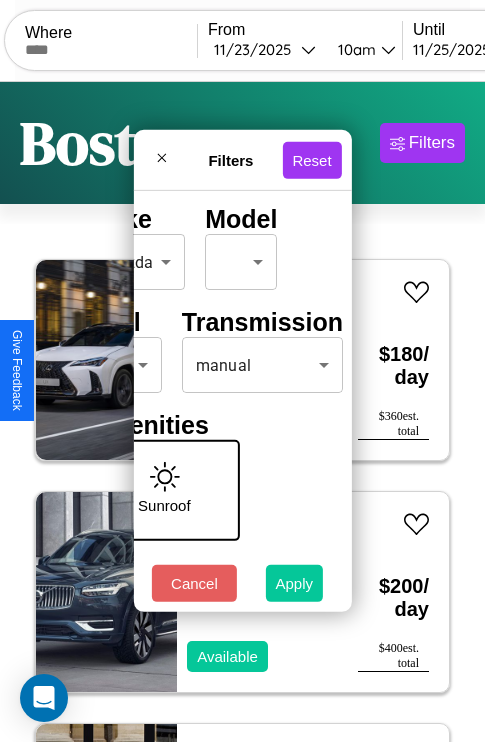 click on "Apply" at bounding box center (295, 583) 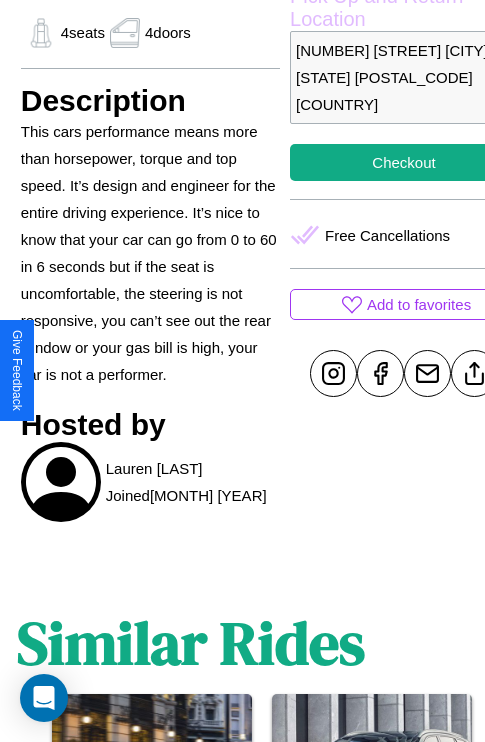 scroll, scrollTop: 736, scrollLeft: 52, axis: both 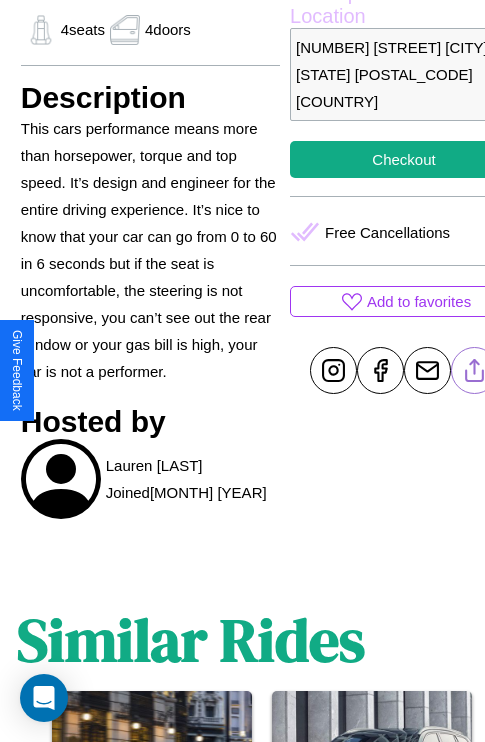 click 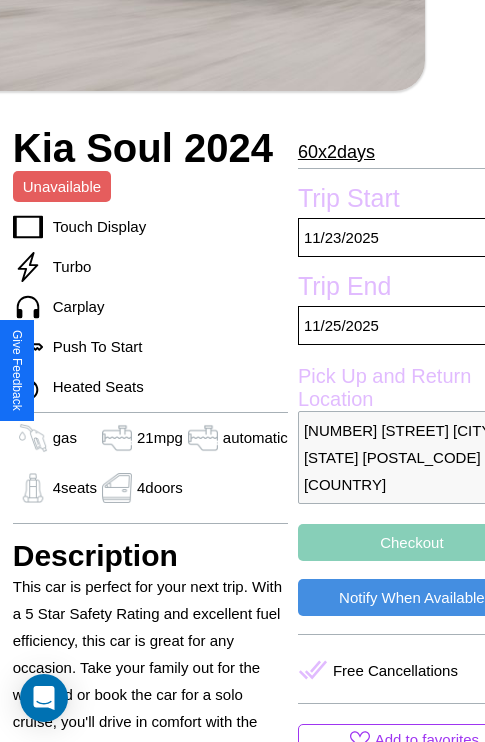 scroll, scrollTop: 499, scrollLeft: 84, axis: both 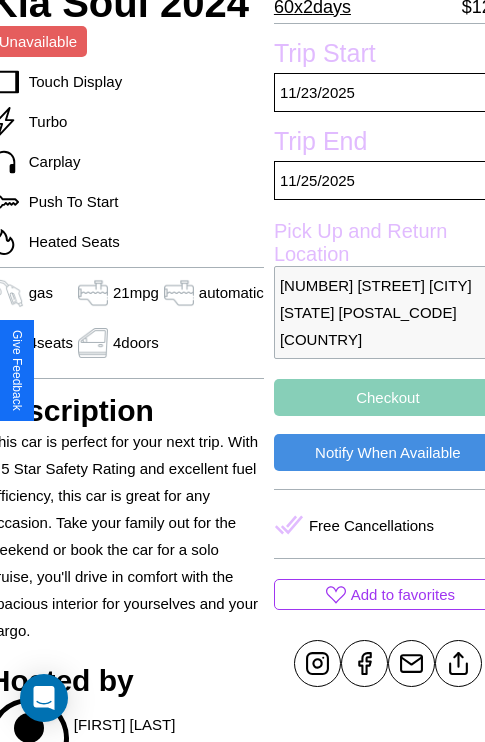 click on "Checkout" at bounding box center [388, 397] 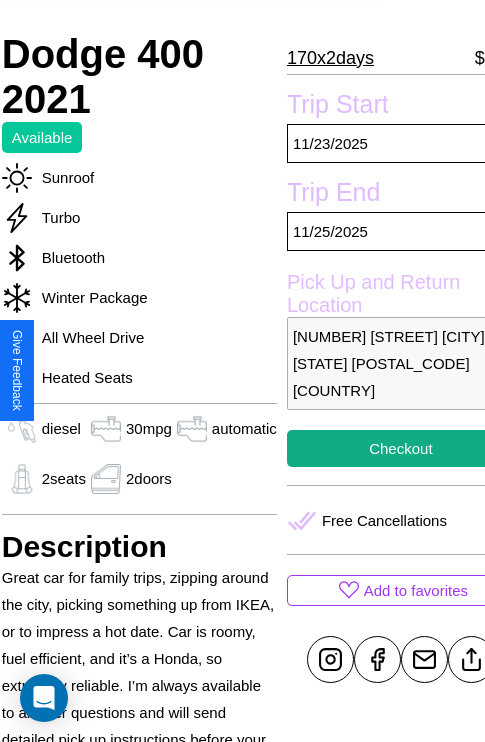 scroll, scrollTop: 404, scrollLeft: 88, axis: both 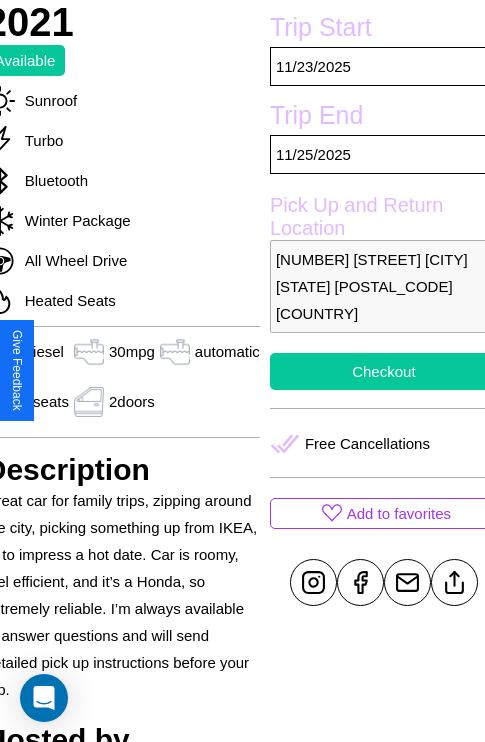 click on "Checkout" at bounding box center (384, 371) 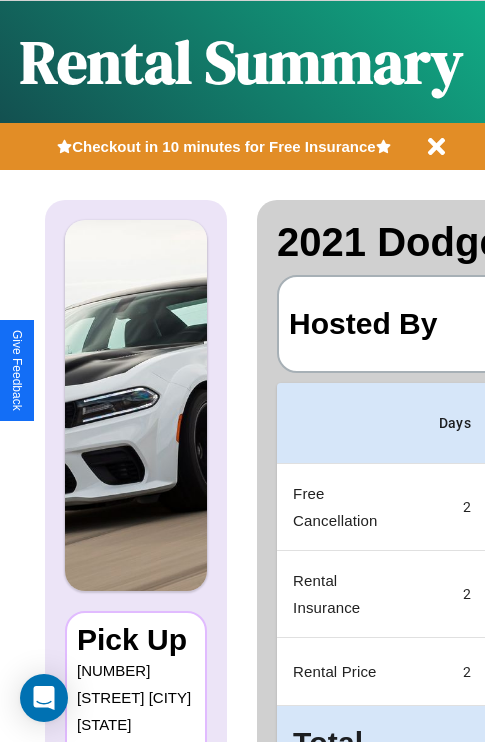 scroll, scrollTop: 0, scrollLeft: 408, axis: horizontal 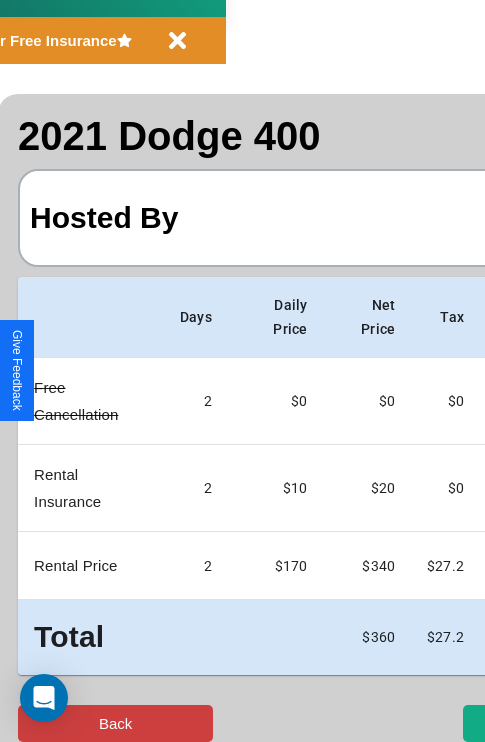 click on "Back" at bounding box center (115, 723) 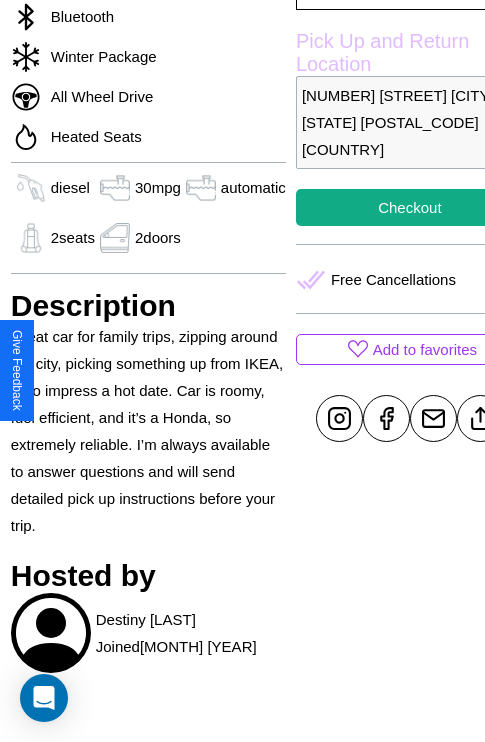 scroll, scrollTop: 615, scrollLeft: 68, axis: both 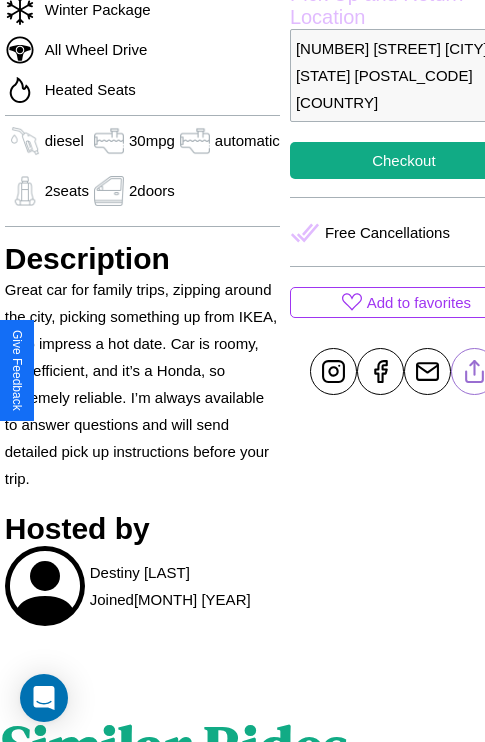 click 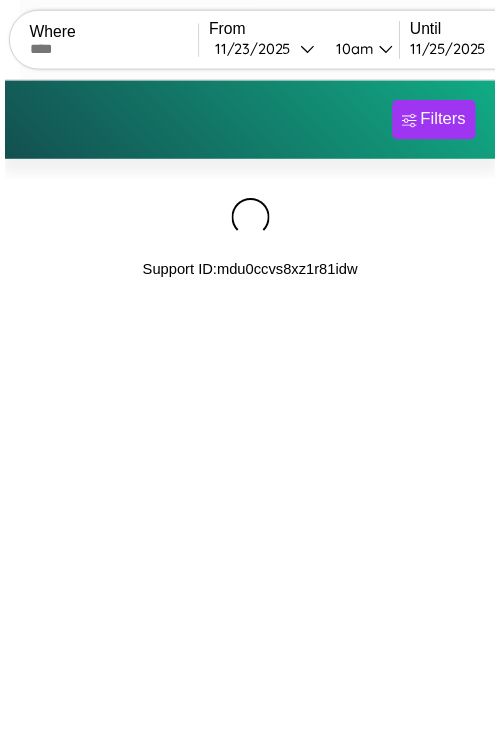 scroll, scrollTop: 0, scrollLeft: 0, axis: both 